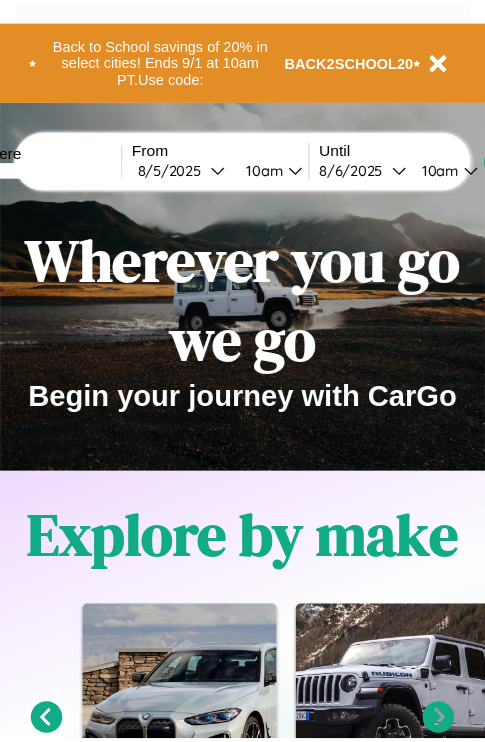scroll, scrollTop: 0, scrollLeft: 0, axis: both 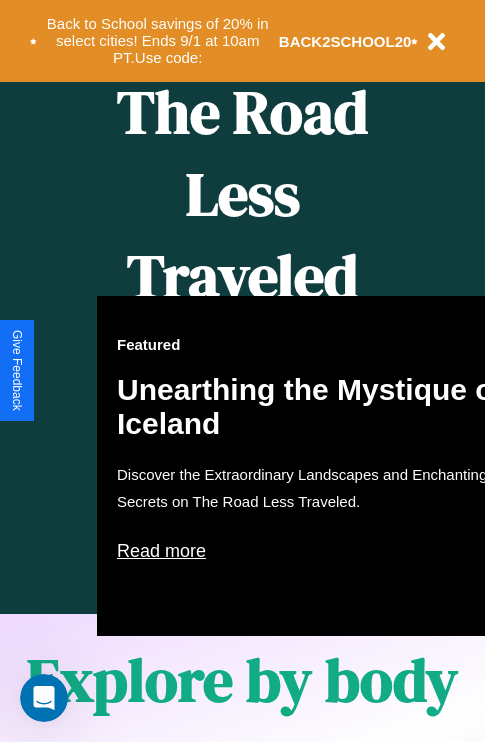 click on "Featured Unearthing the Mystique of Iceland Discover the Extraordinary Landscapes and Enchanting Secrets on The Road Less Traveled. Read more" at bounding box center [317, 466] 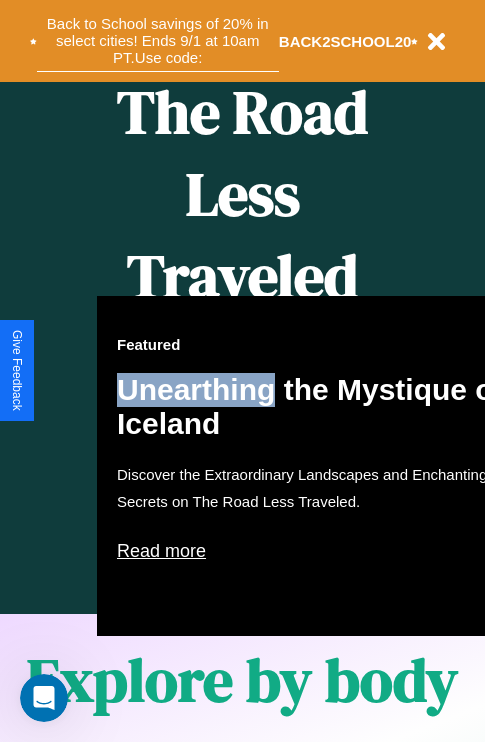 click on "Back to School savings of 20% in select cities! Ends 9/1 at 10am PT.  Use code:" at bounding box center (158, 41) 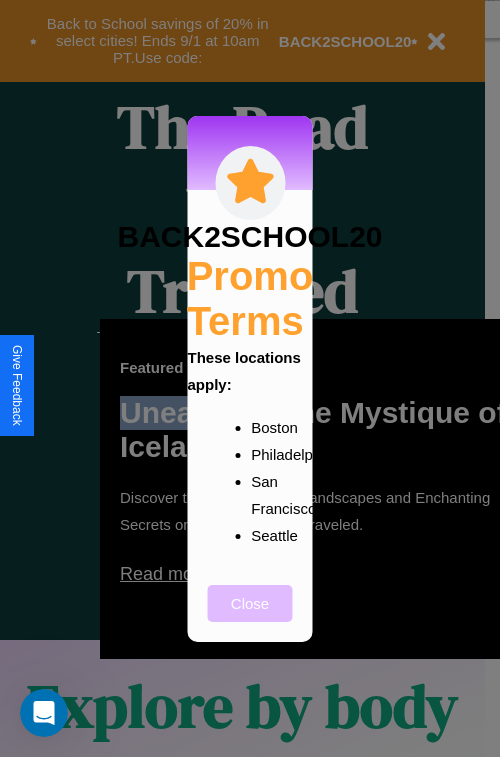 click on "Close" at bounding box center (250, 603) 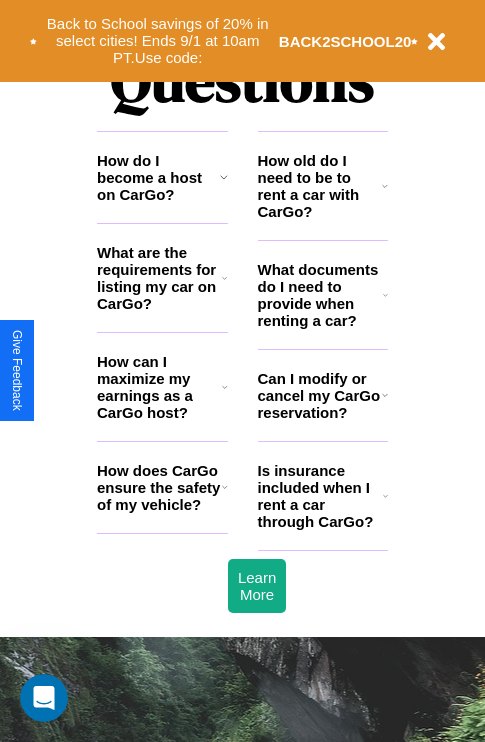 scroll, scrollTop: 2423, scrollLeft: 0, axis: vertical 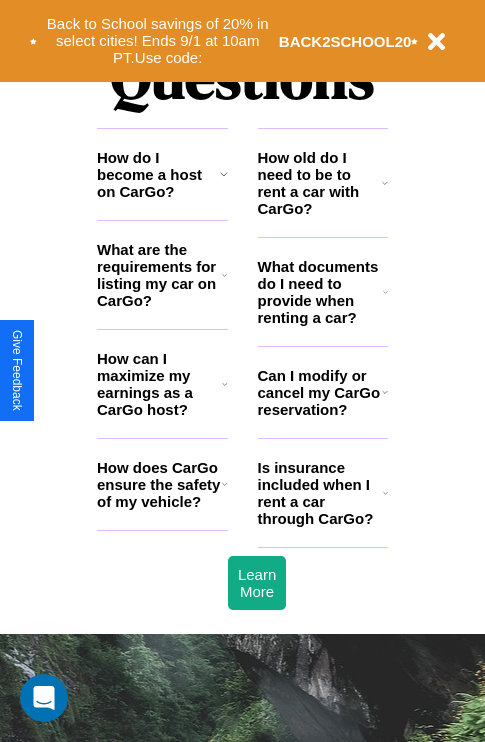 click 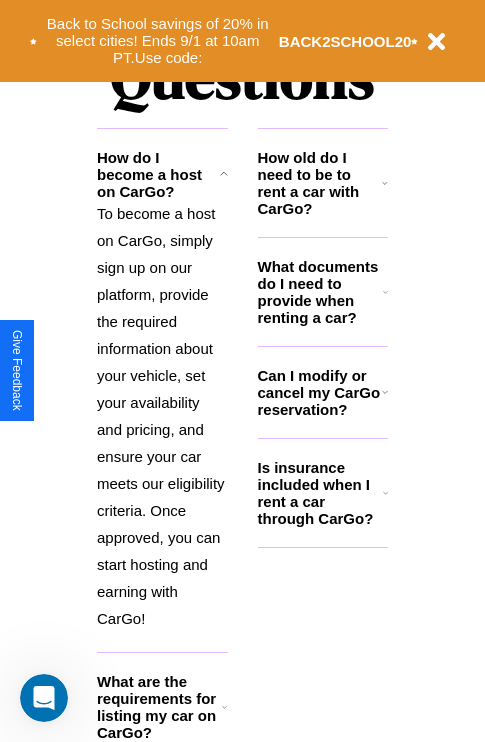 click on "What are the requirements for listing my car on CarGo?" at bounding box center [159, 707] 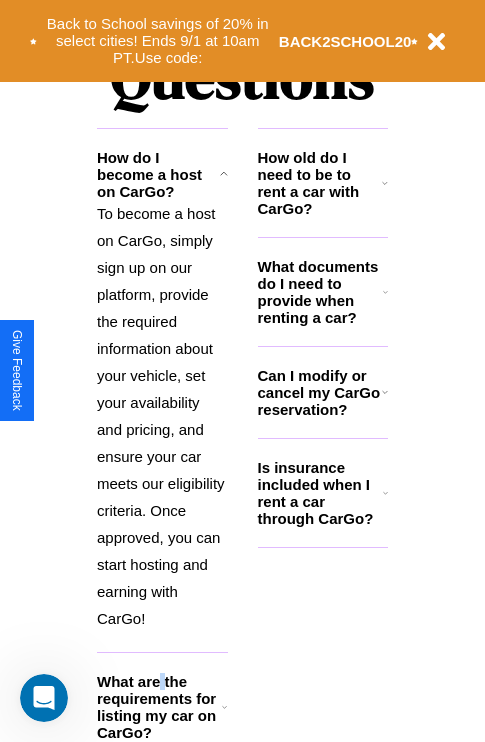 scroll, scrollTop: 2584, scrollLeft: 0, axis: vertical 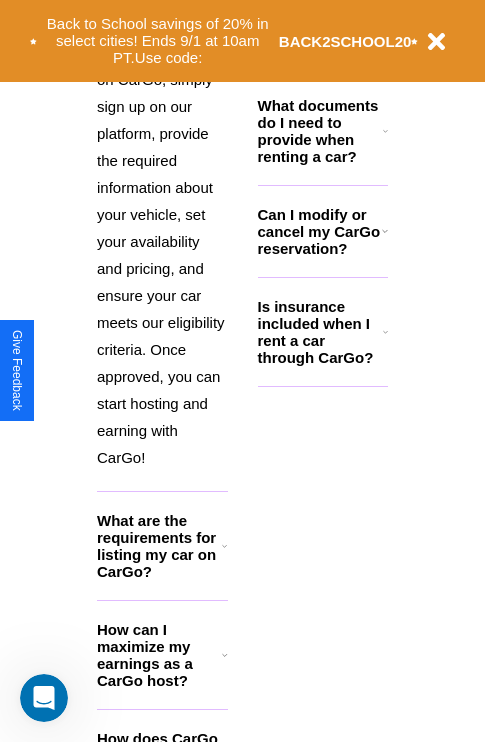 click on "How can I maximize my earnings as a CarGo host?" at bounding box center (159, 655) 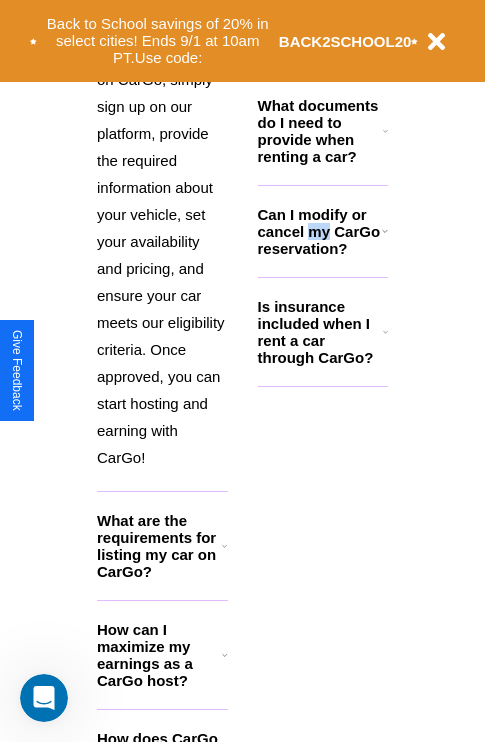 scroll, scrollTop: 2638, scrollLeft: 0, axis: vertical 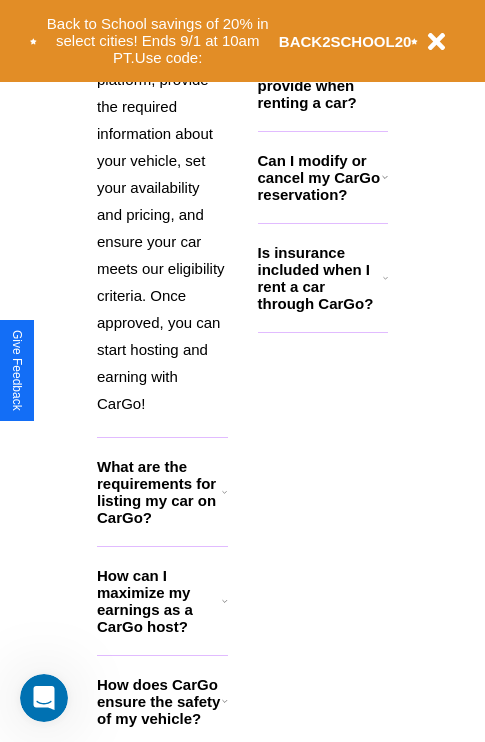 click 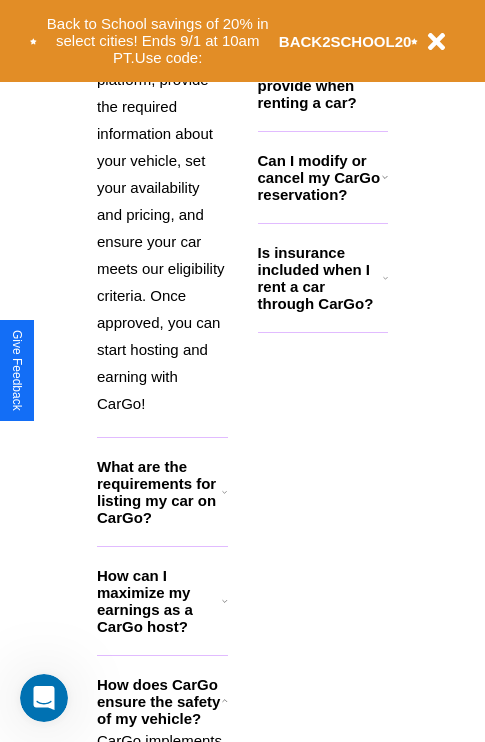 click on "What documents do I need to provide when renting a car?" at bounding box center (321, 77) 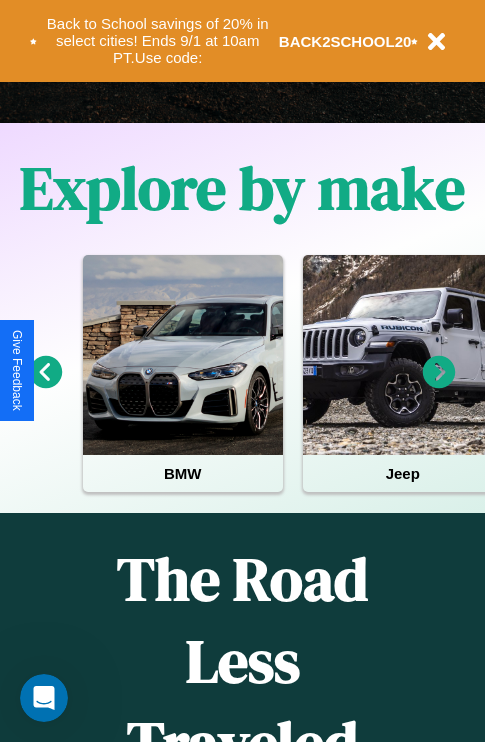 scroll, scrollTop: 308, scrollLeft: 0, axis: vertical 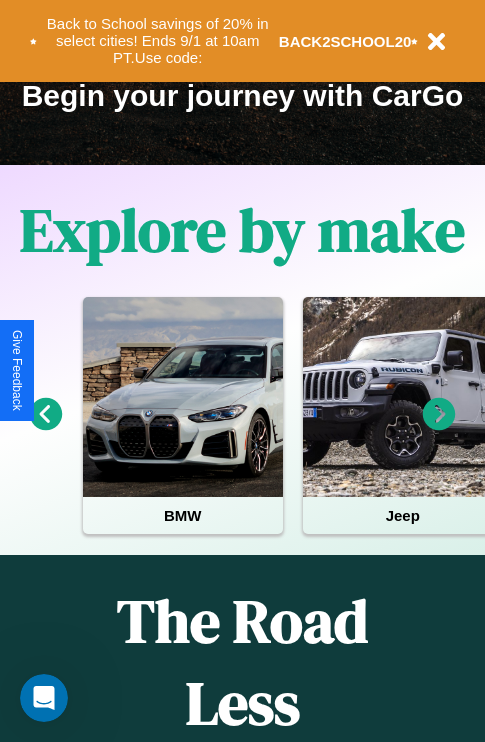 click 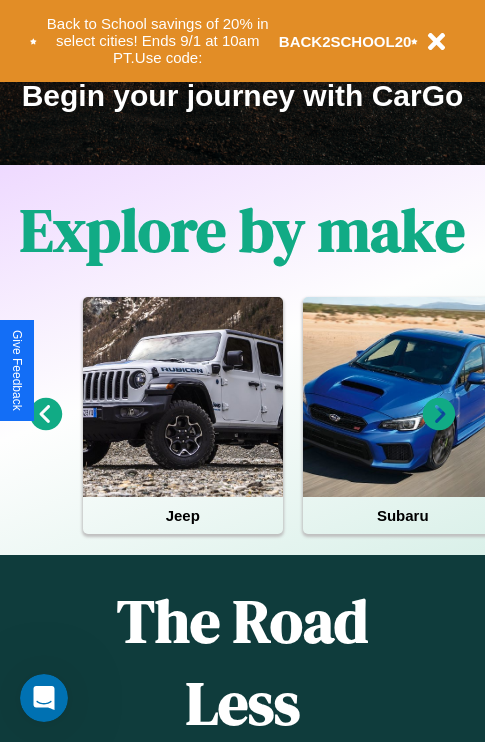 click 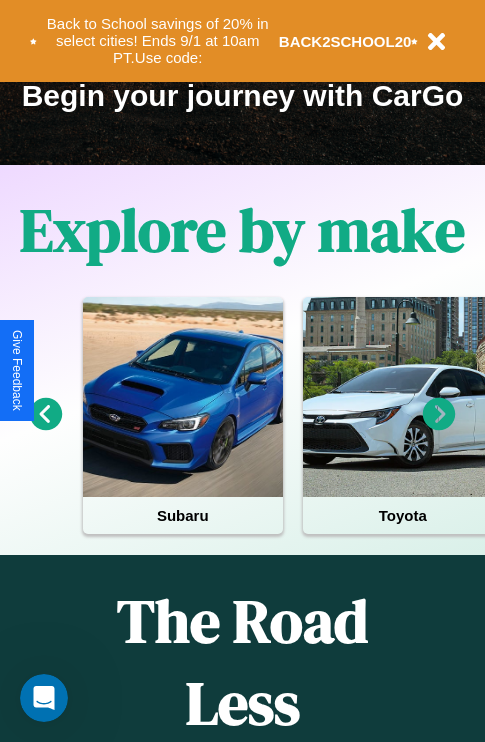 click 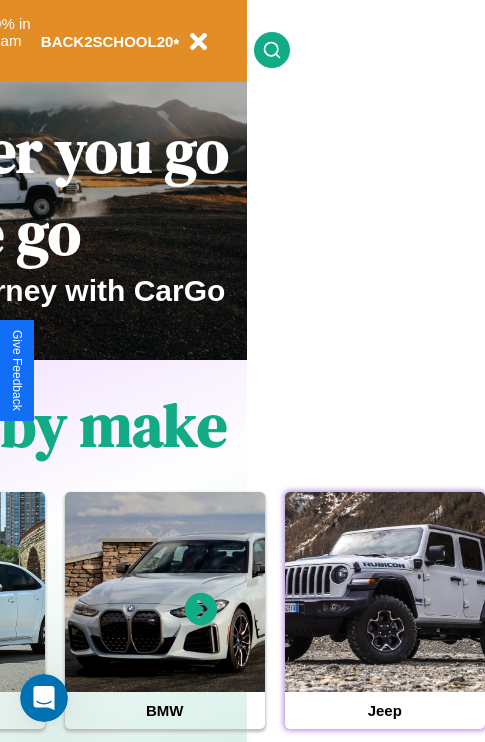 click at bounding box center [385, 592] 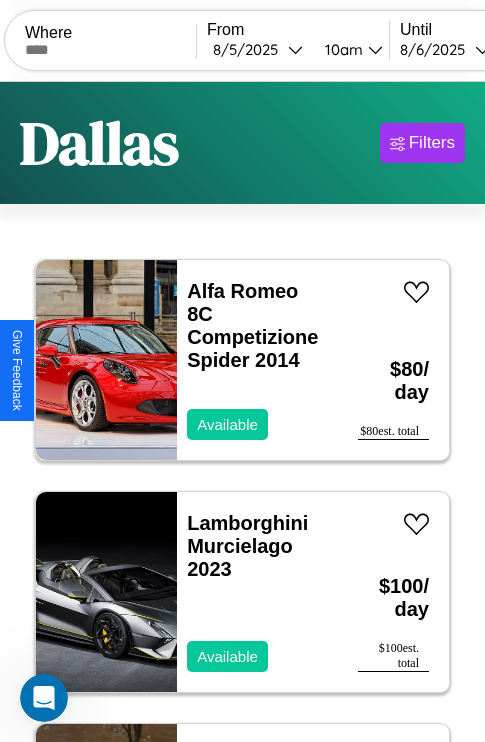 scroll, scrollTop: 66, scrollLeft: 0, axis: vertical 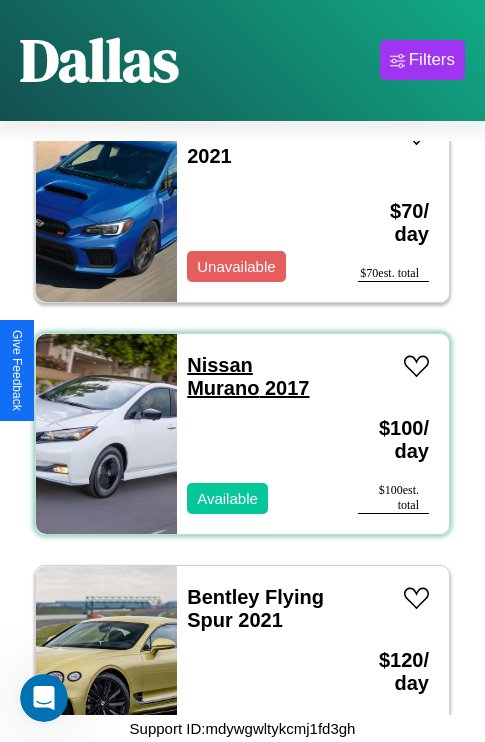 click on "Nissan   Murano   2017" at bounding box center [248, 376] 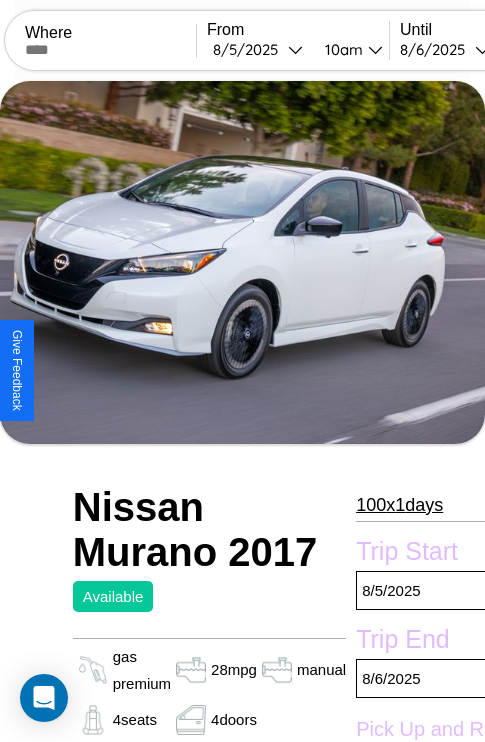 scroll, scrollTop: 134, scrollLeft: 0, axis: vertical 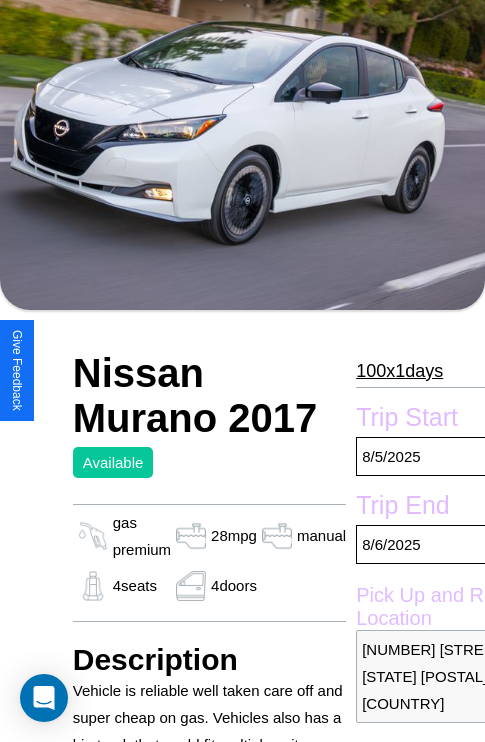 click on "100  x  1  days" at bounding box center (399, 371) 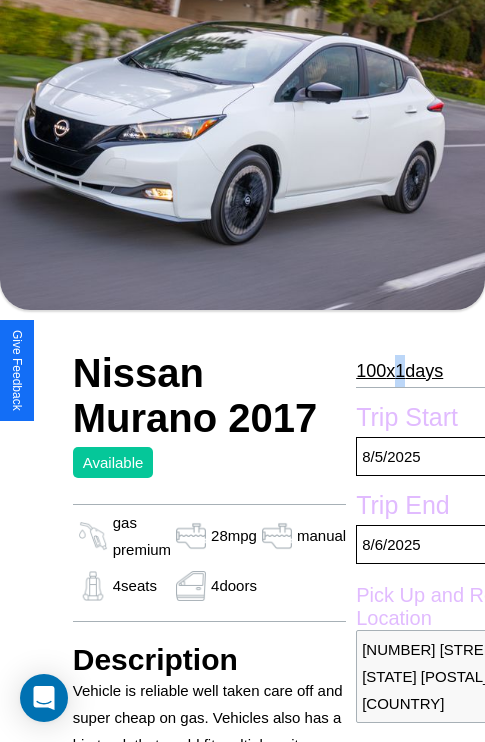 click on "100  x  1  days" at bounding box center [399, 371] 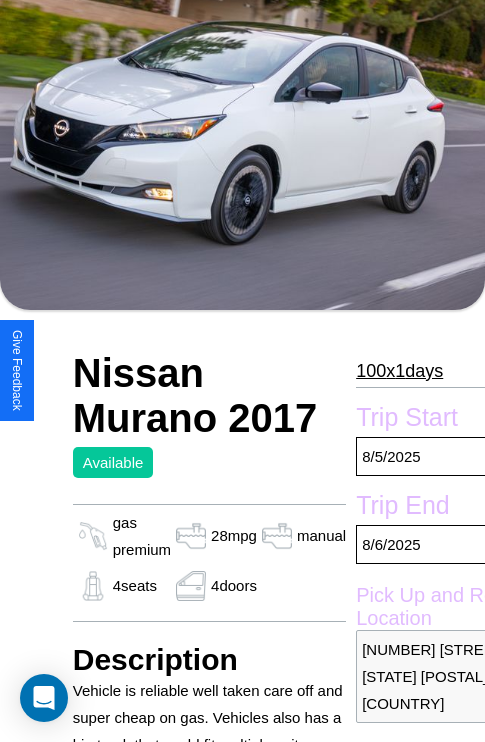 click on "100  x  1  days" at bounding box center [399, 371] 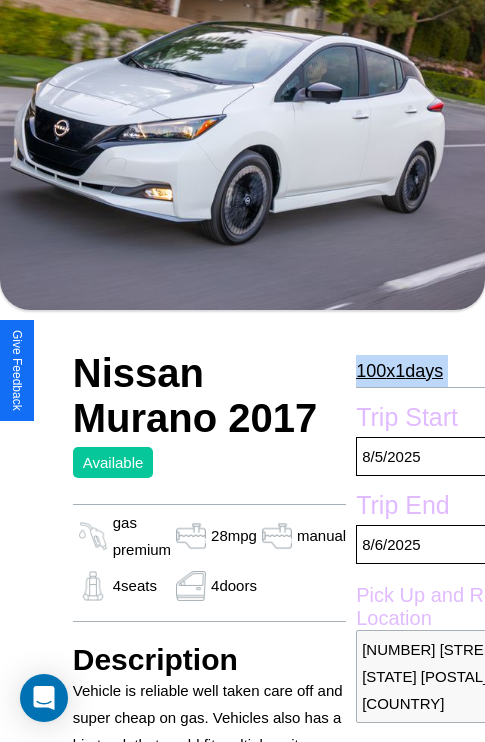 click on "100  x  1  days" at bounding box center (399, 371) 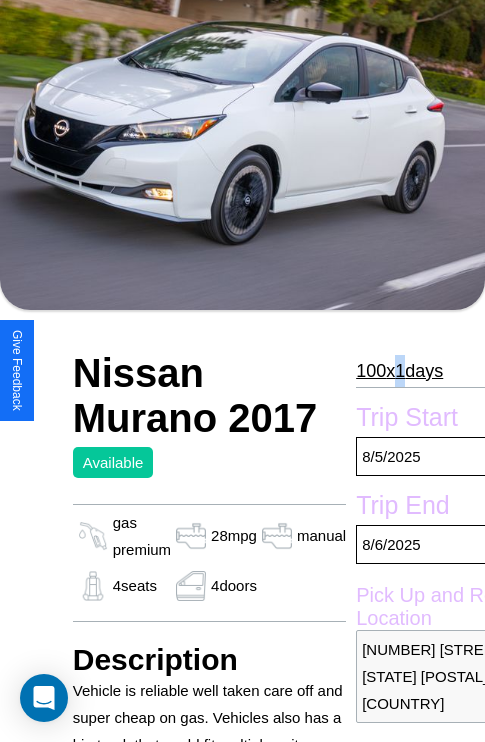 click on "100  x  1  days" at bounding box center [399, 371] 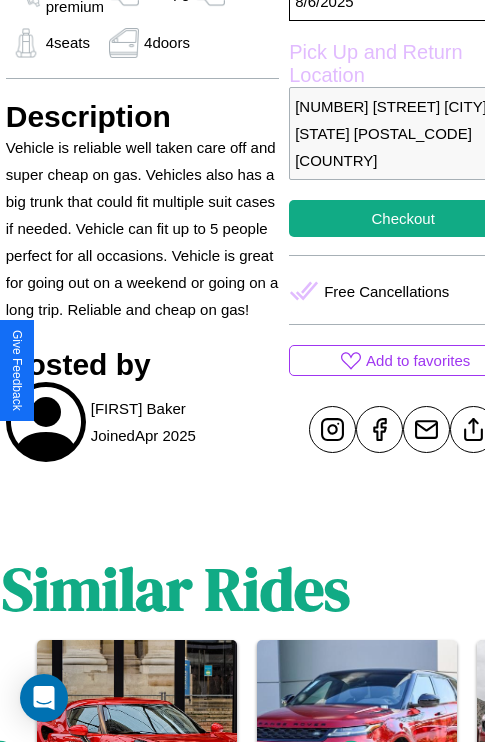 scroll, scrollTop: 709, scrollLeft: 71, axis: both 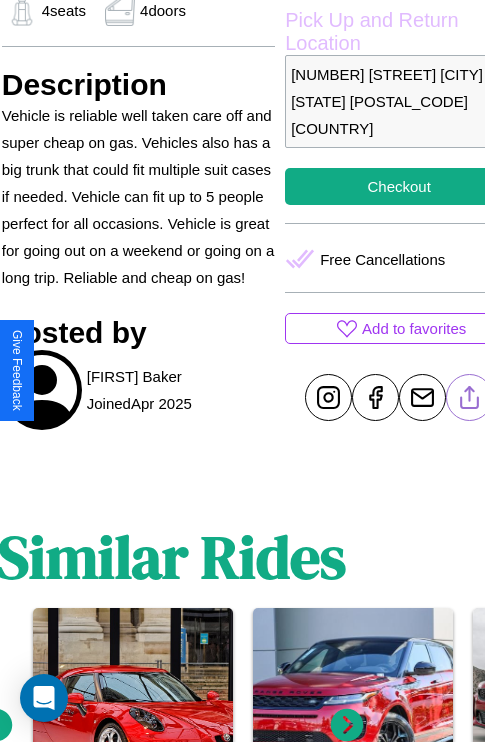 click 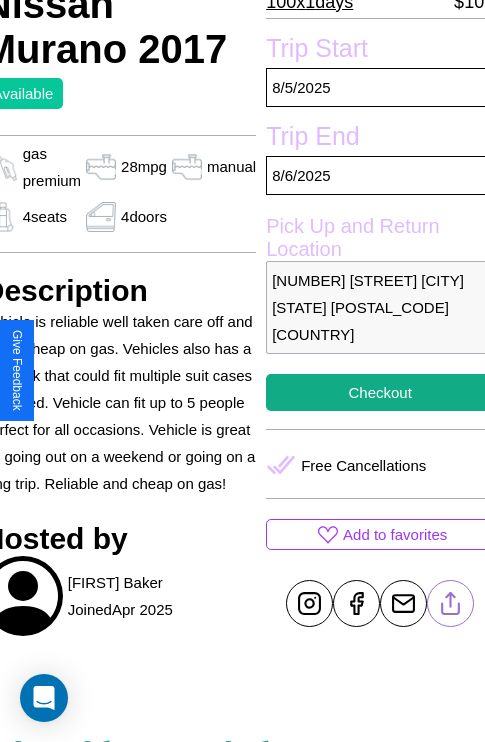 scroll, scrollTop: 498, scrollLeft: 91, axis: both 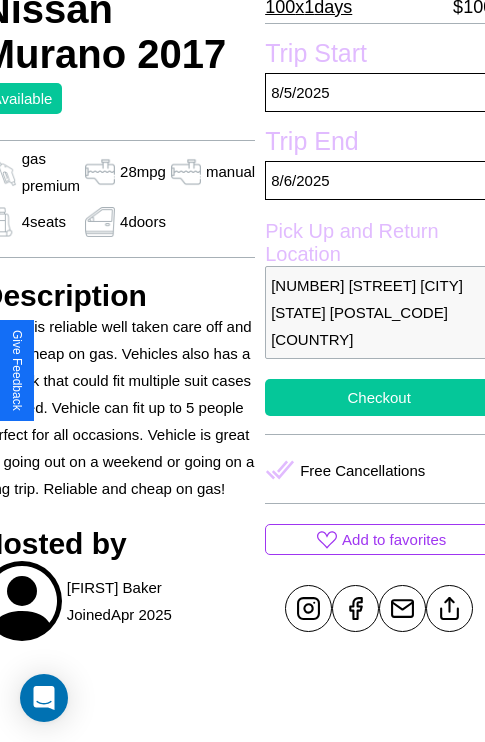 click on "Checkout" at bounding box center (379, 397) 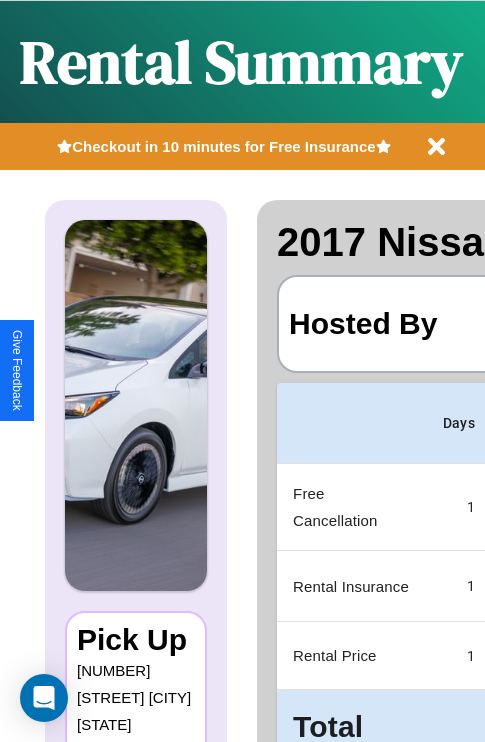 scroll, scrollTop: 0, scrollLeft: 378, axis: horizontal 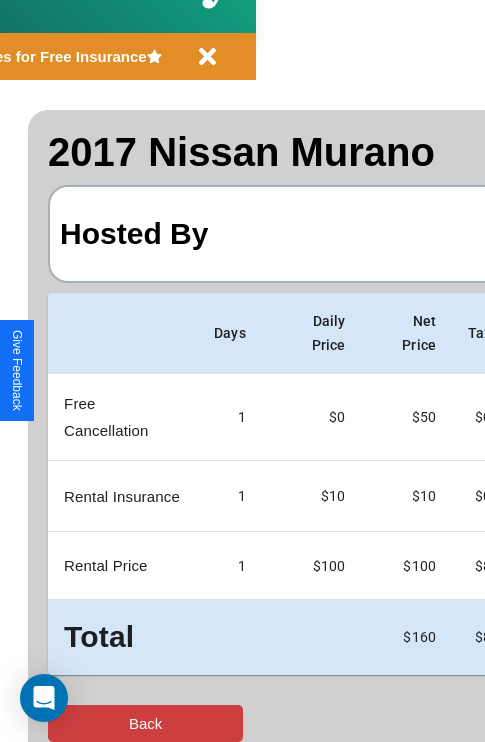 click on "Back" at bounding box center [145, 723] 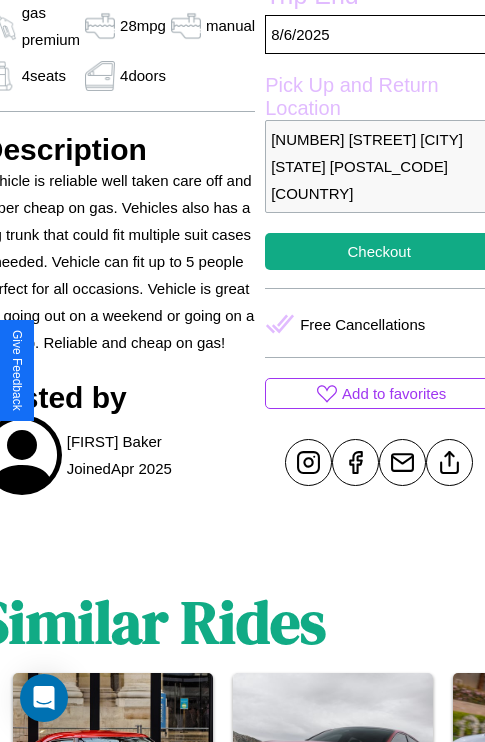 scroll, scrollTop: 709, scrollLeft: 91, axis: both 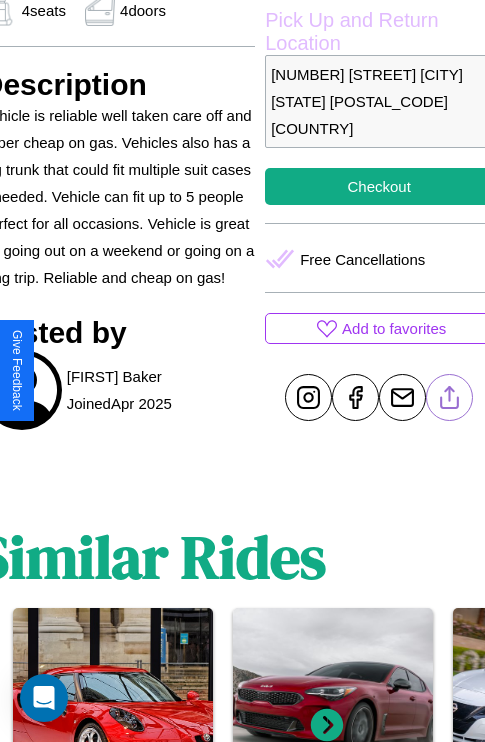 click 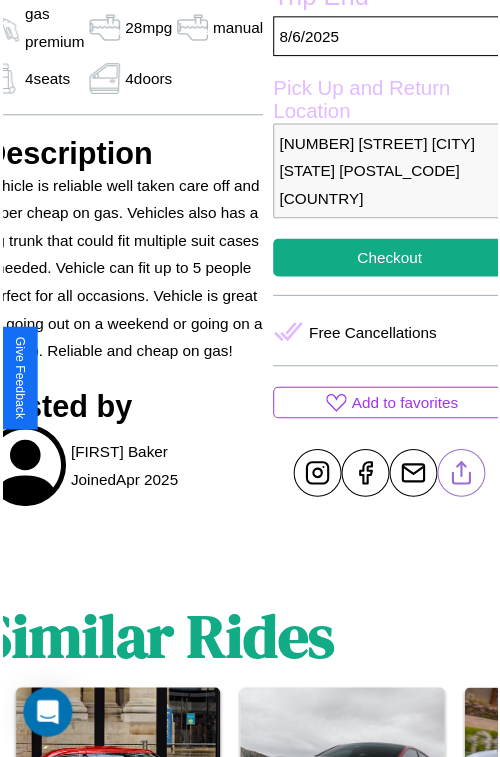 scroll, scrollTop: 640, scrollLeft: 91, axis: both 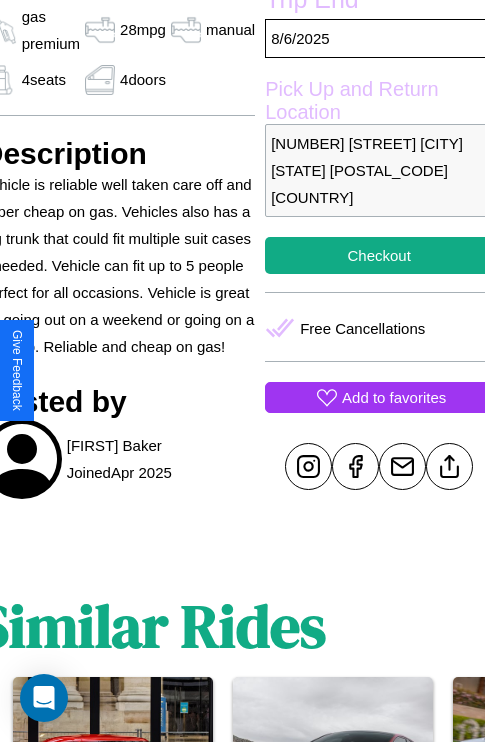 click on "Add to favorites" at bounding box center [394, 397] 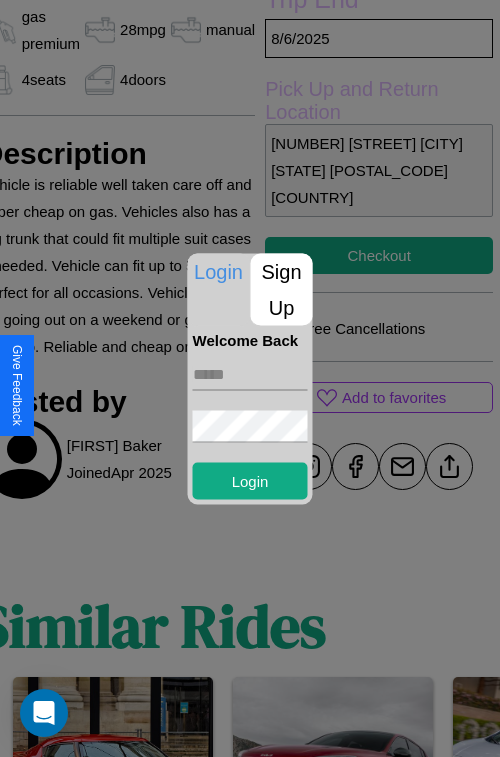click on "Sign Up" at bounding box center [282, 289] 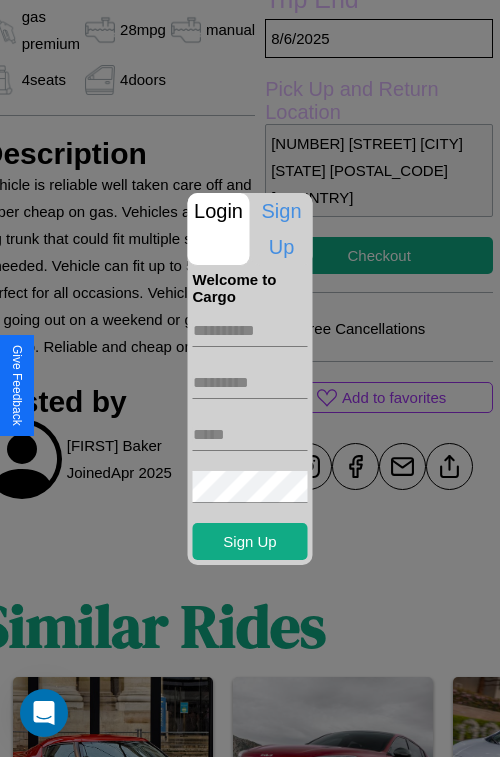 click at bounding box center [250, 331] 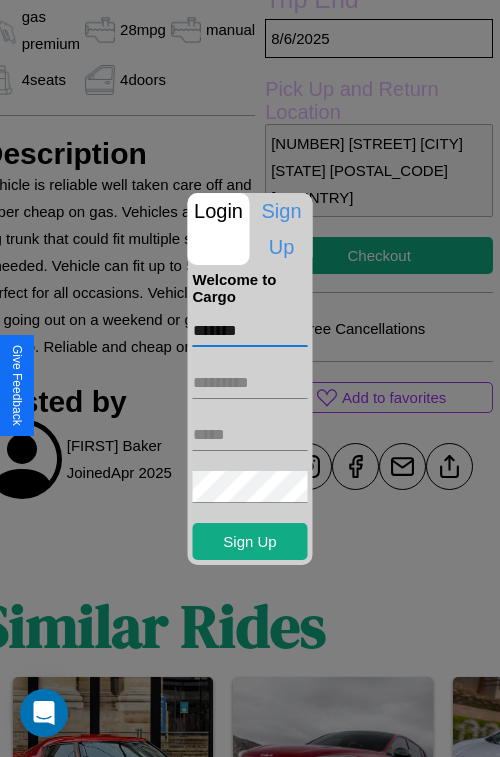 type on "*******" 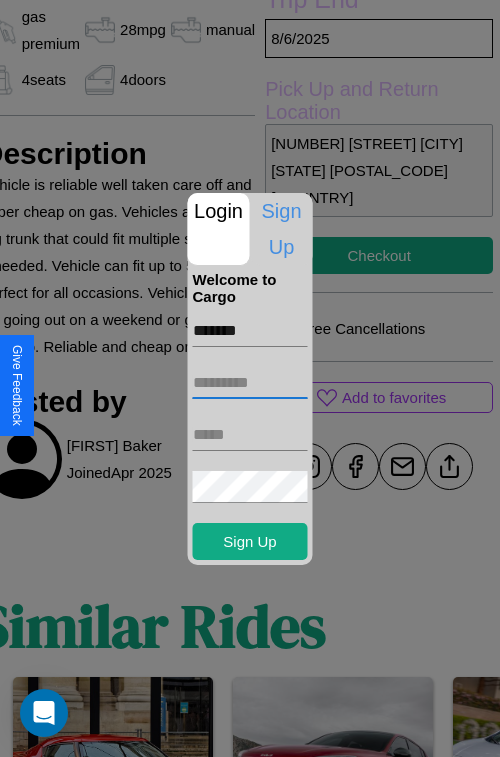 click at bounding box center [250, 383] 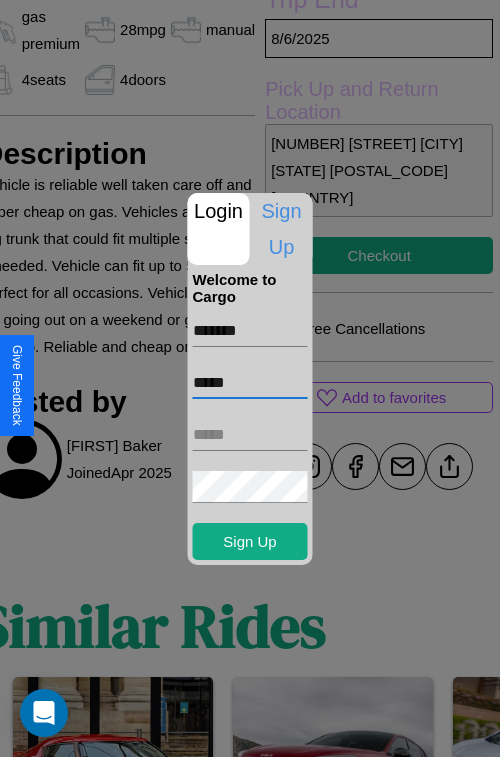 type on "*****" 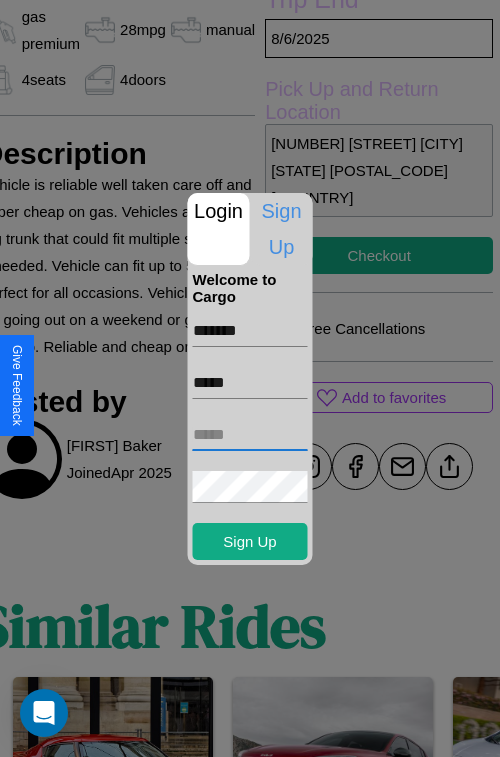 click at bounding box center [250, 435] 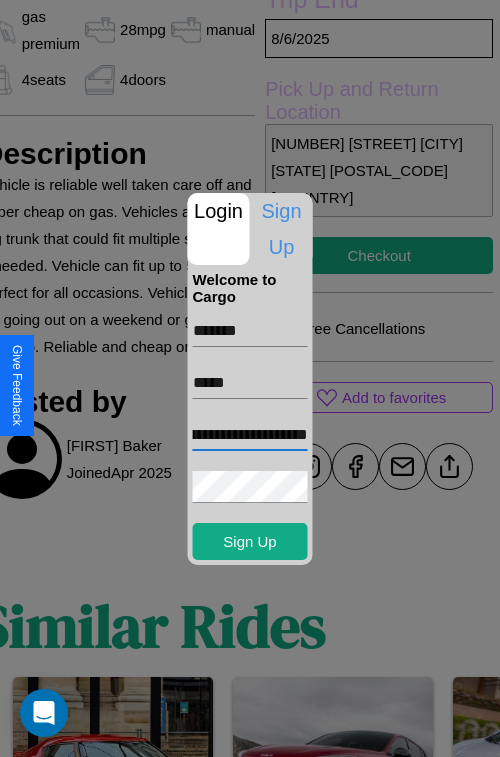 scroll, scrollTop: 0, scrollLeft: 70, axis: horizontal 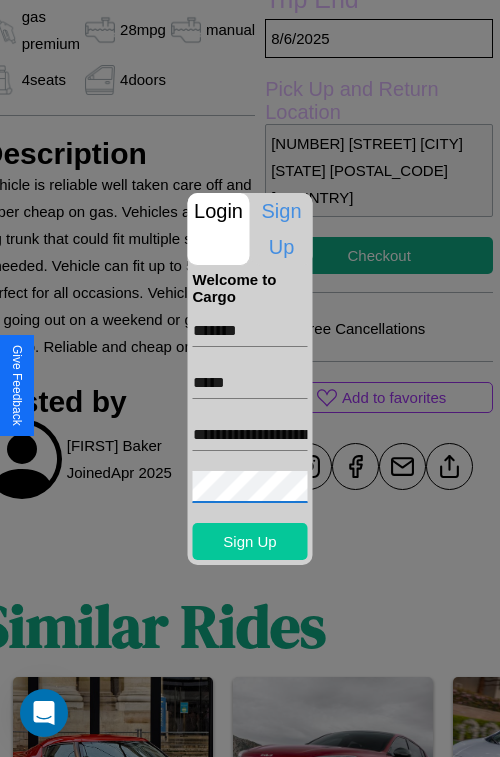 click on "Sign Up" at bounding box center [250, 541] 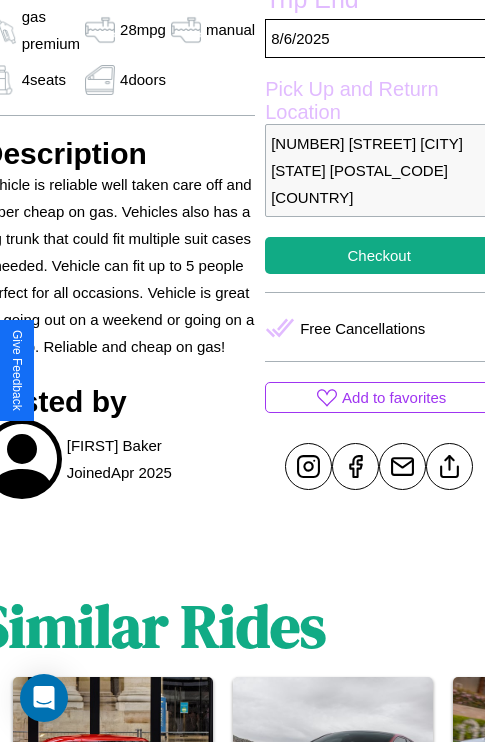 scroll, scrollTop: 640, scrollLeft: 91, axis: both 